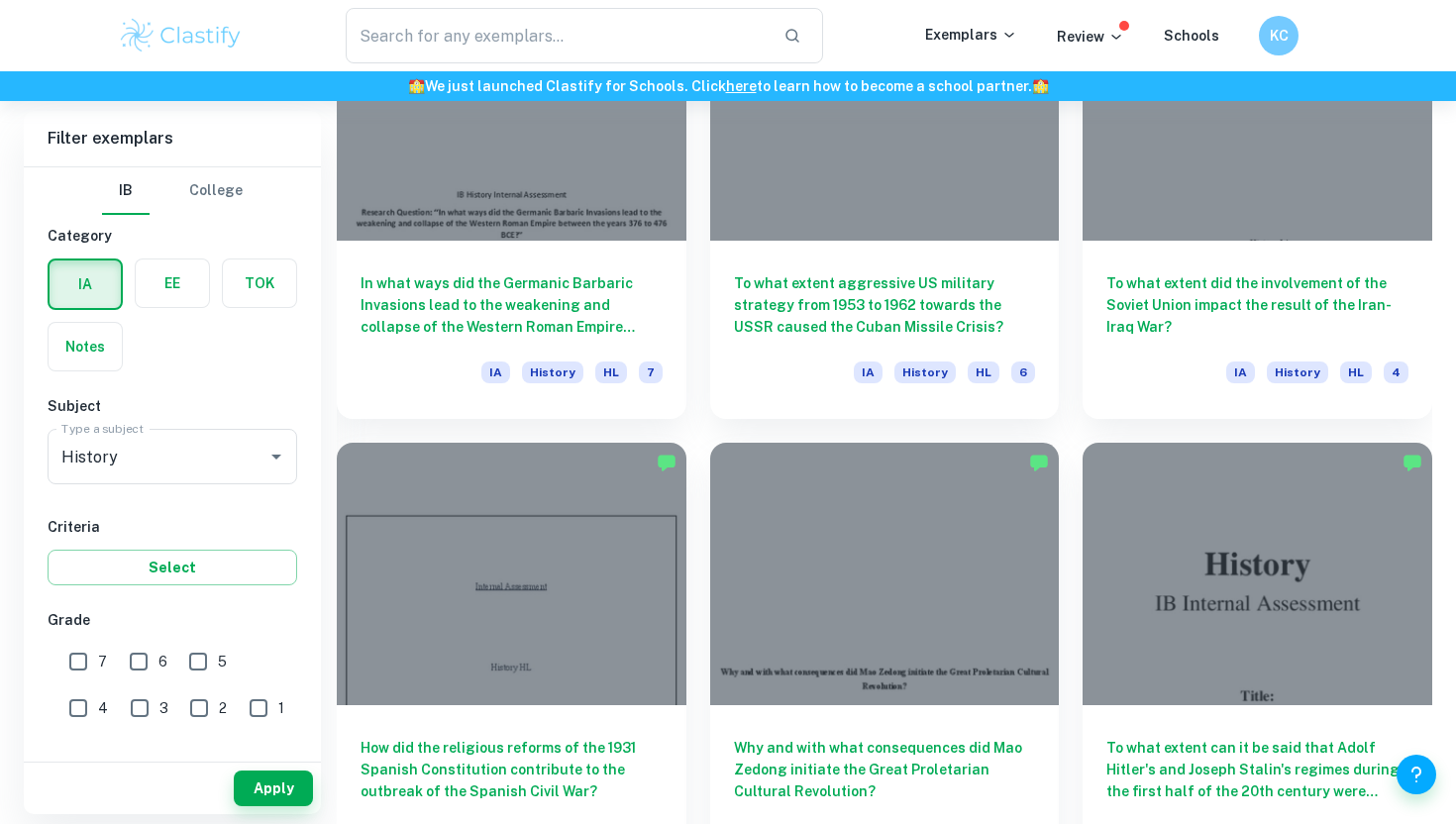 scroll, scrollTop: 1903, scrollLeft: 0, axis: vertical 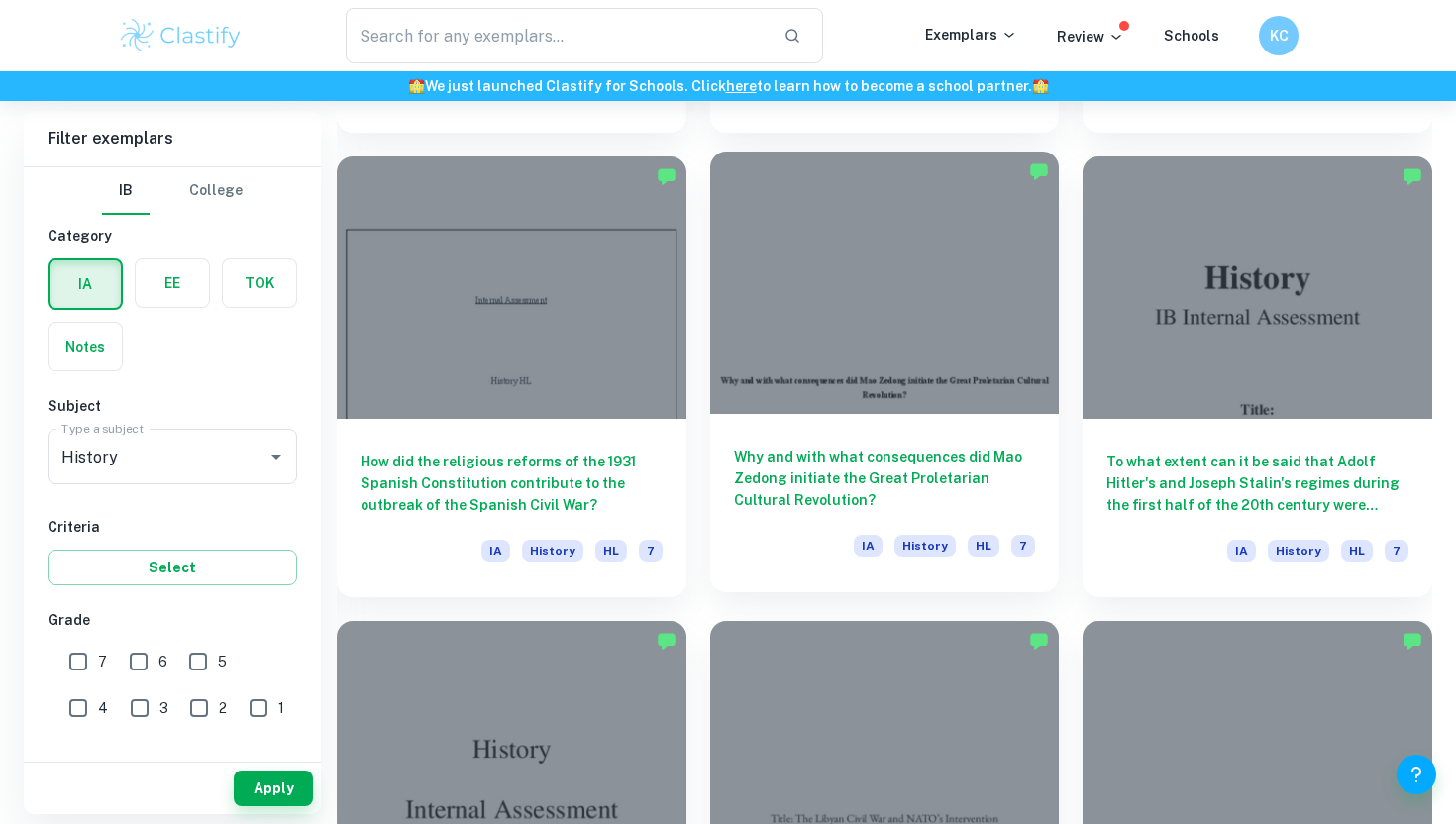 click on "Why and with what consequences did Mao Zedong initiate the Great Proletarian Cultural Revolution?" at bounding box center (884, 478) 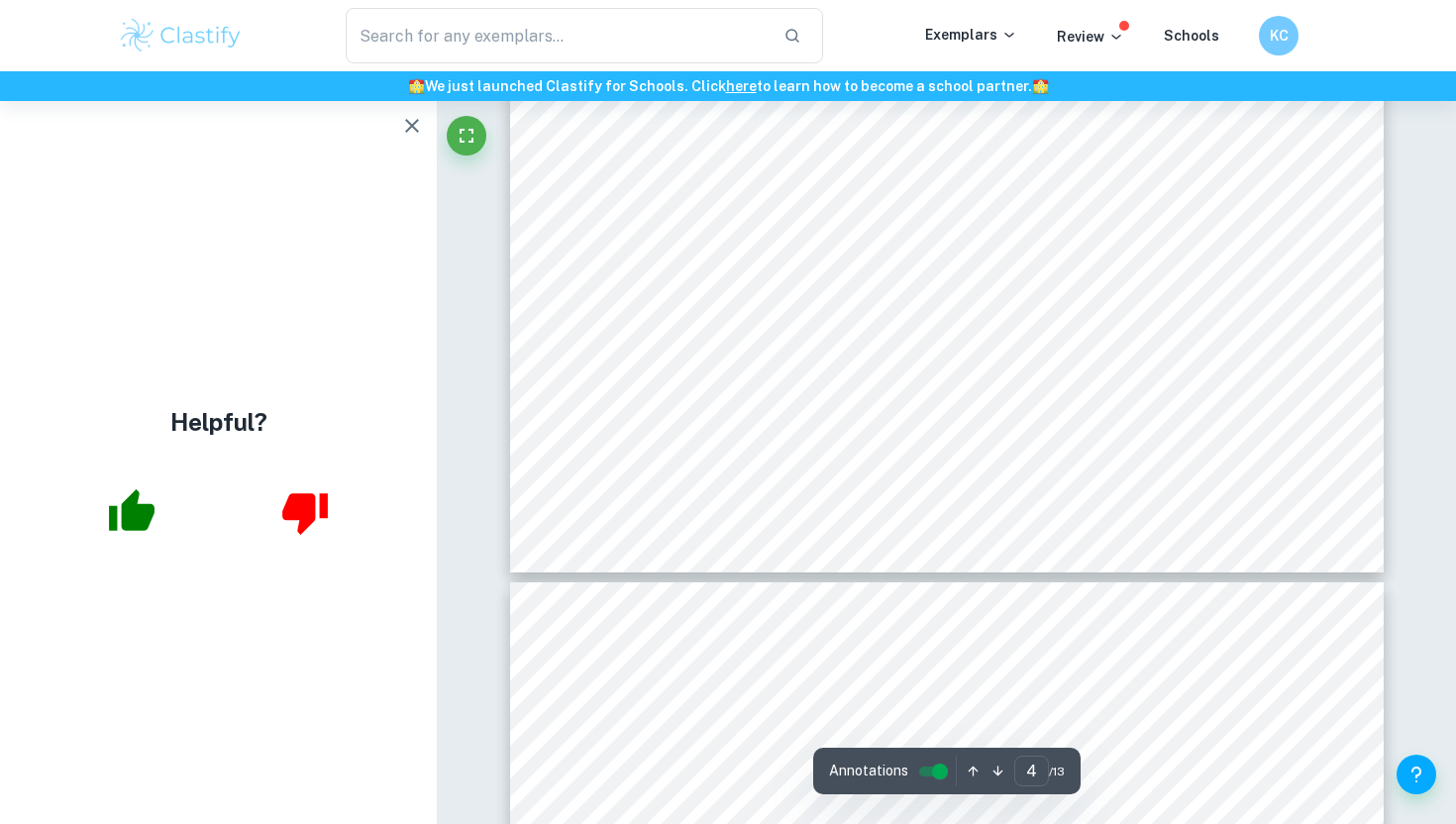 scroll, scrollTop: 4247, scrollLeft: 0, axis: vertical 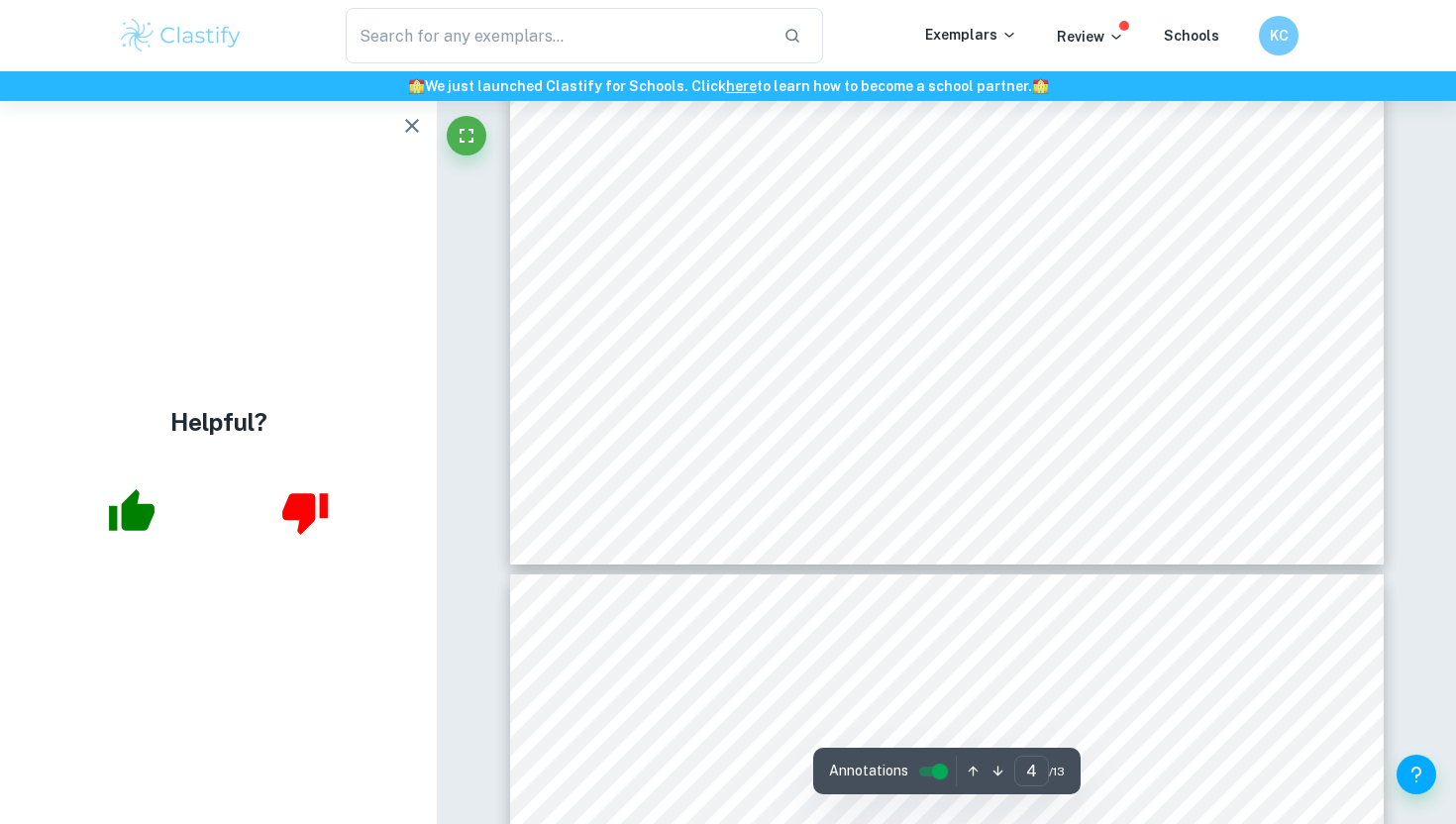 click 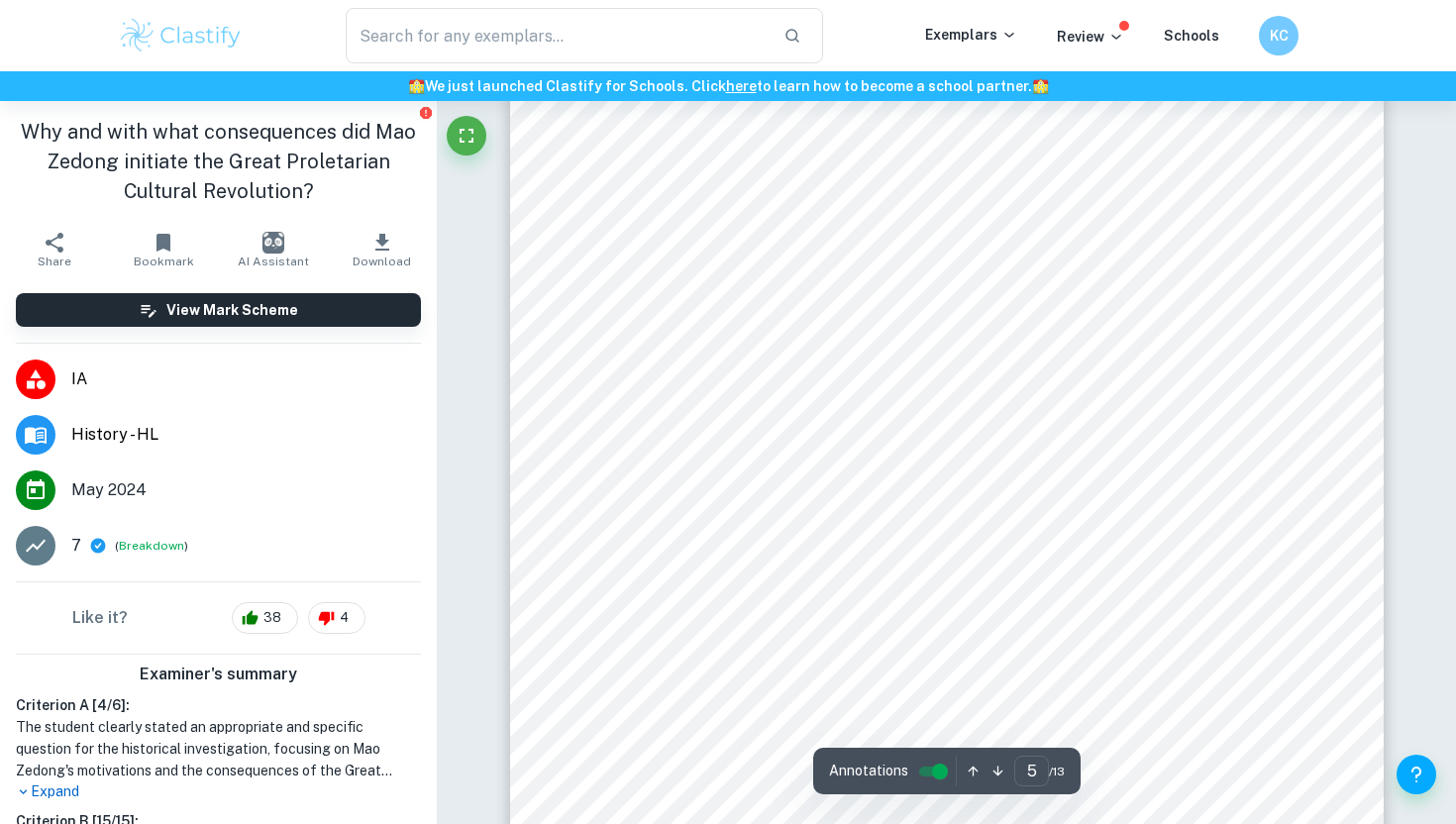 scroll, scrollTop: 5093, scrollLeft: 0, axis: vertical 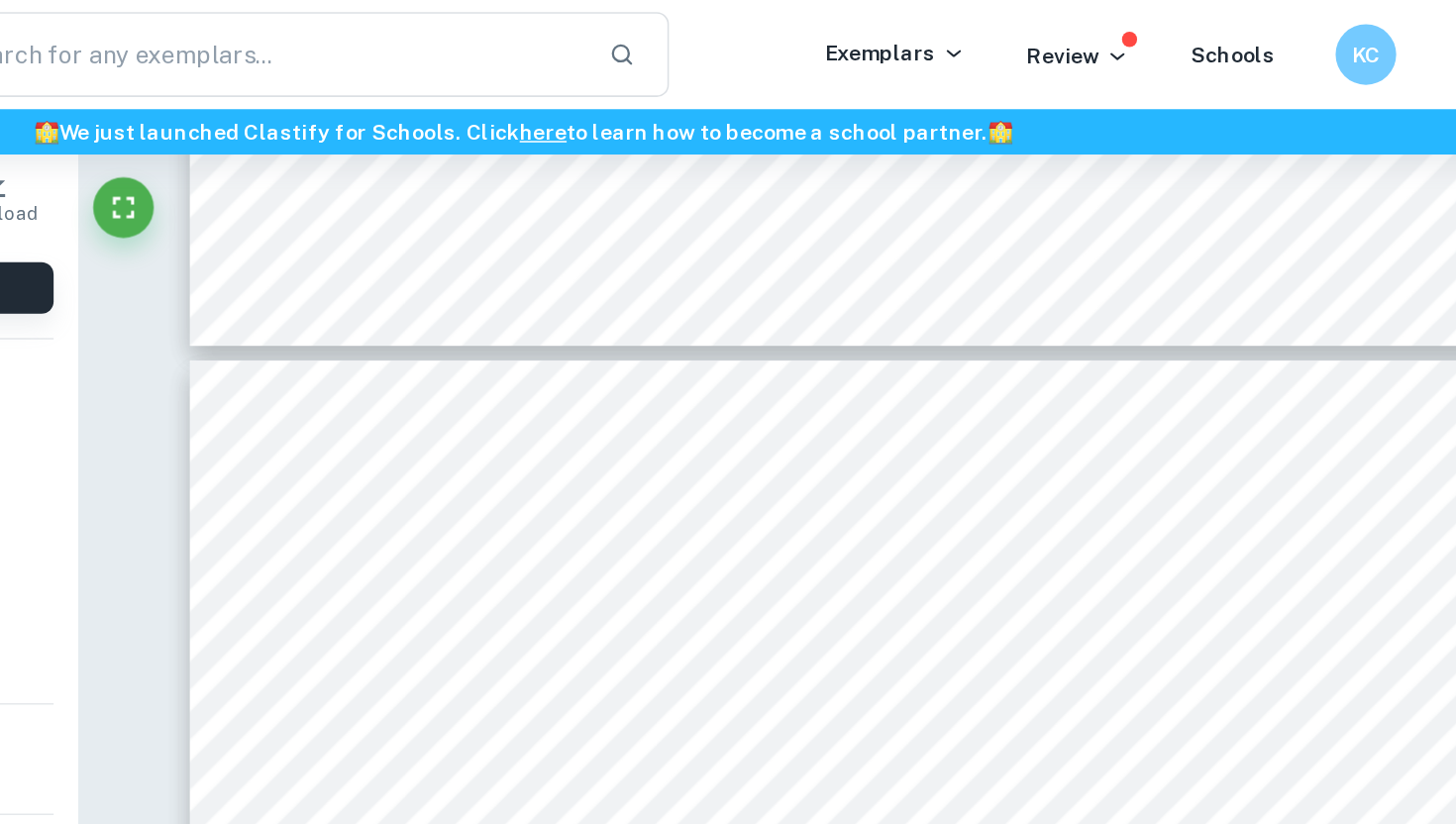 type on "5" 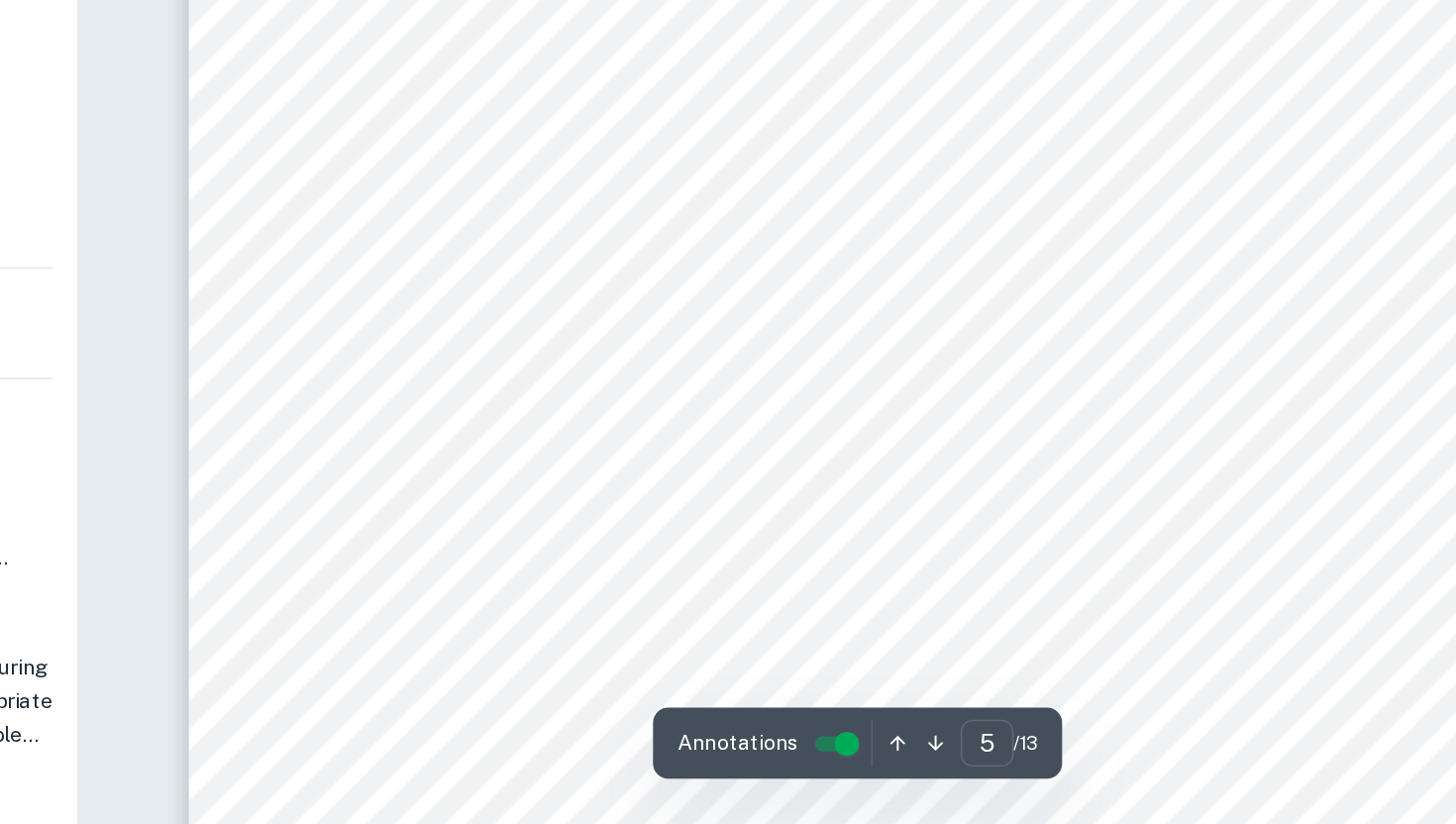 scroll, scrollTop: 4796, scrollLeft: 0, axis: vertical 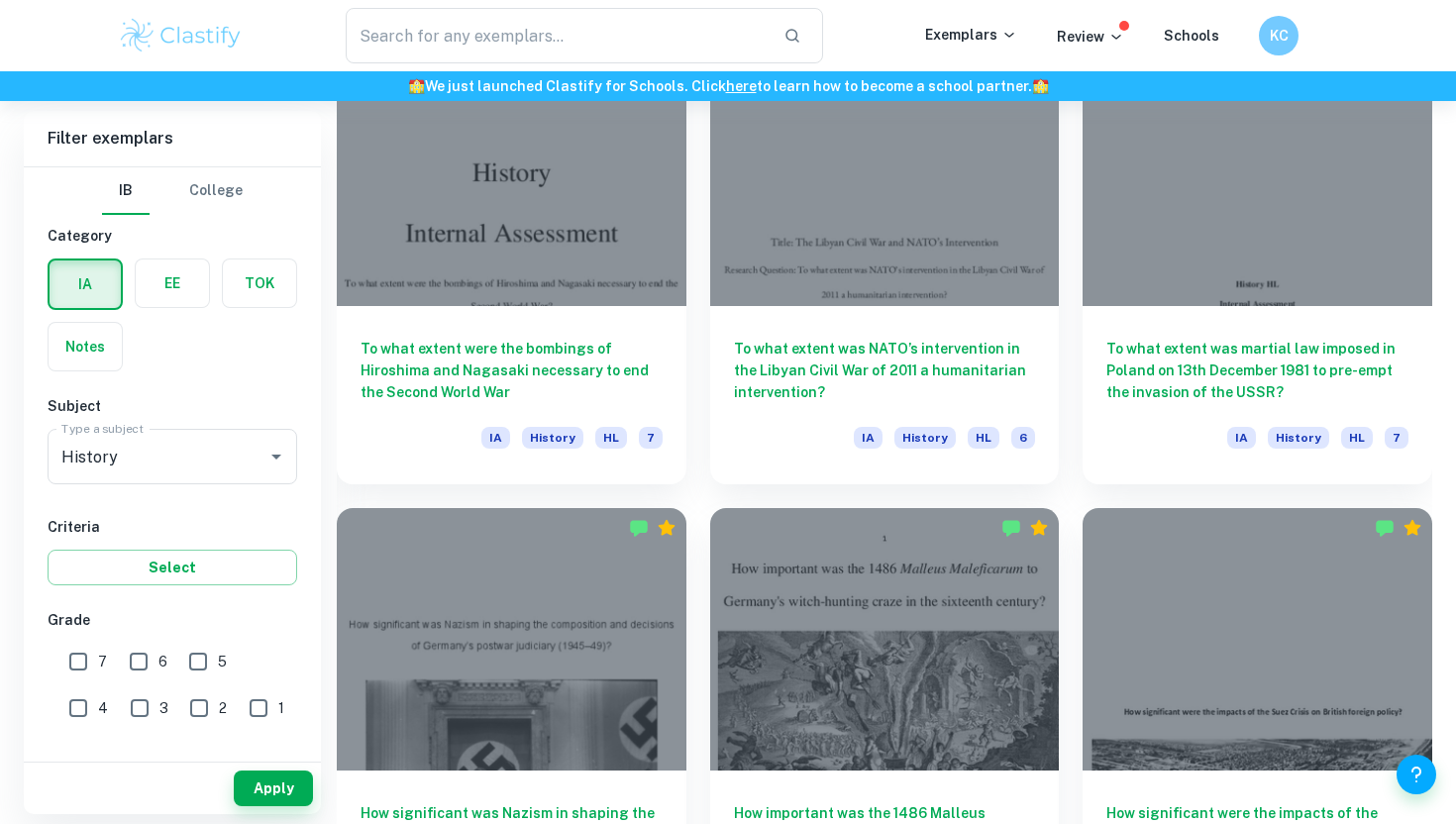 click on "7" at bounding box center [78, 662] 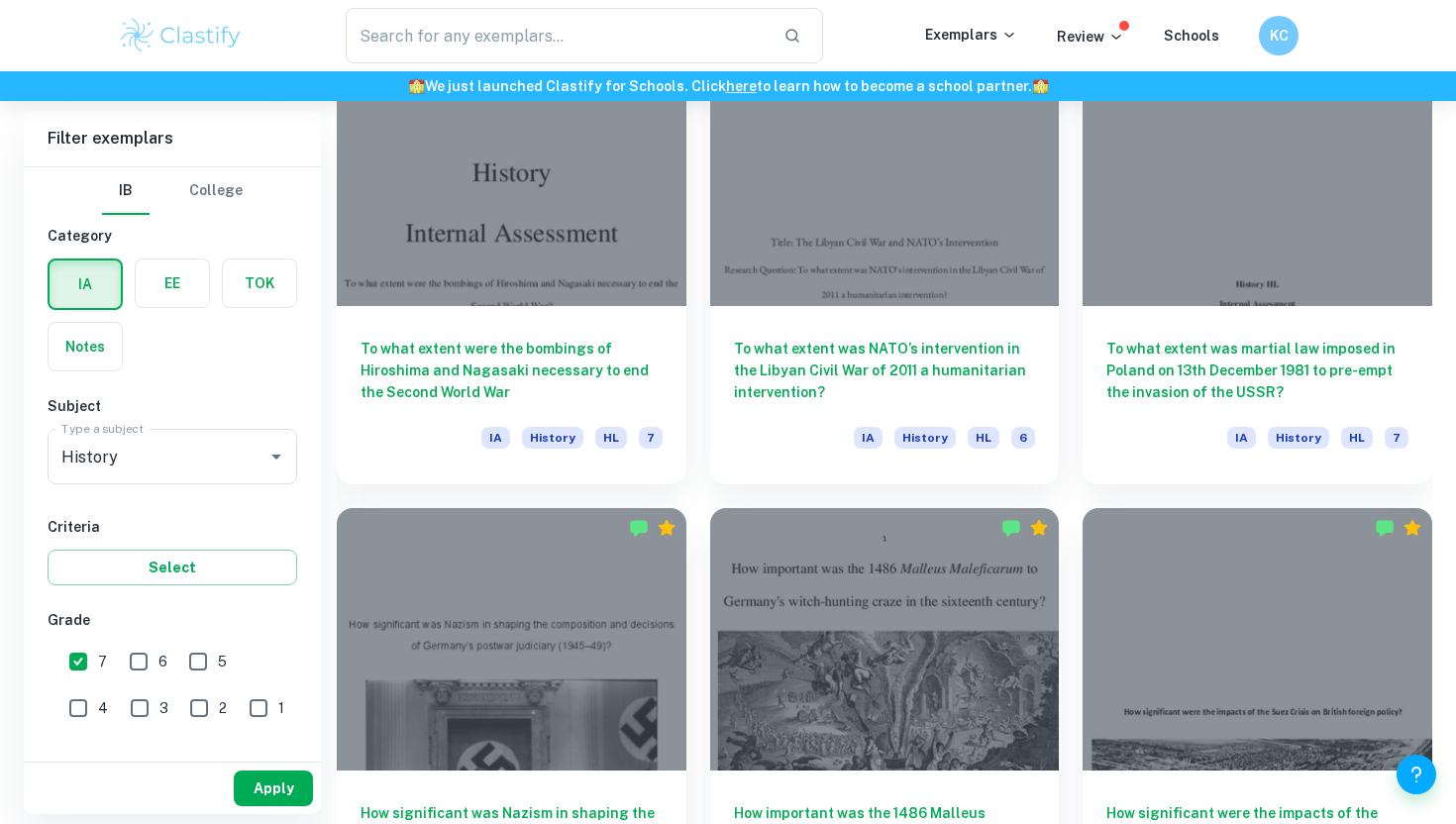 click on "Apply" at bounding box center [273, 788] 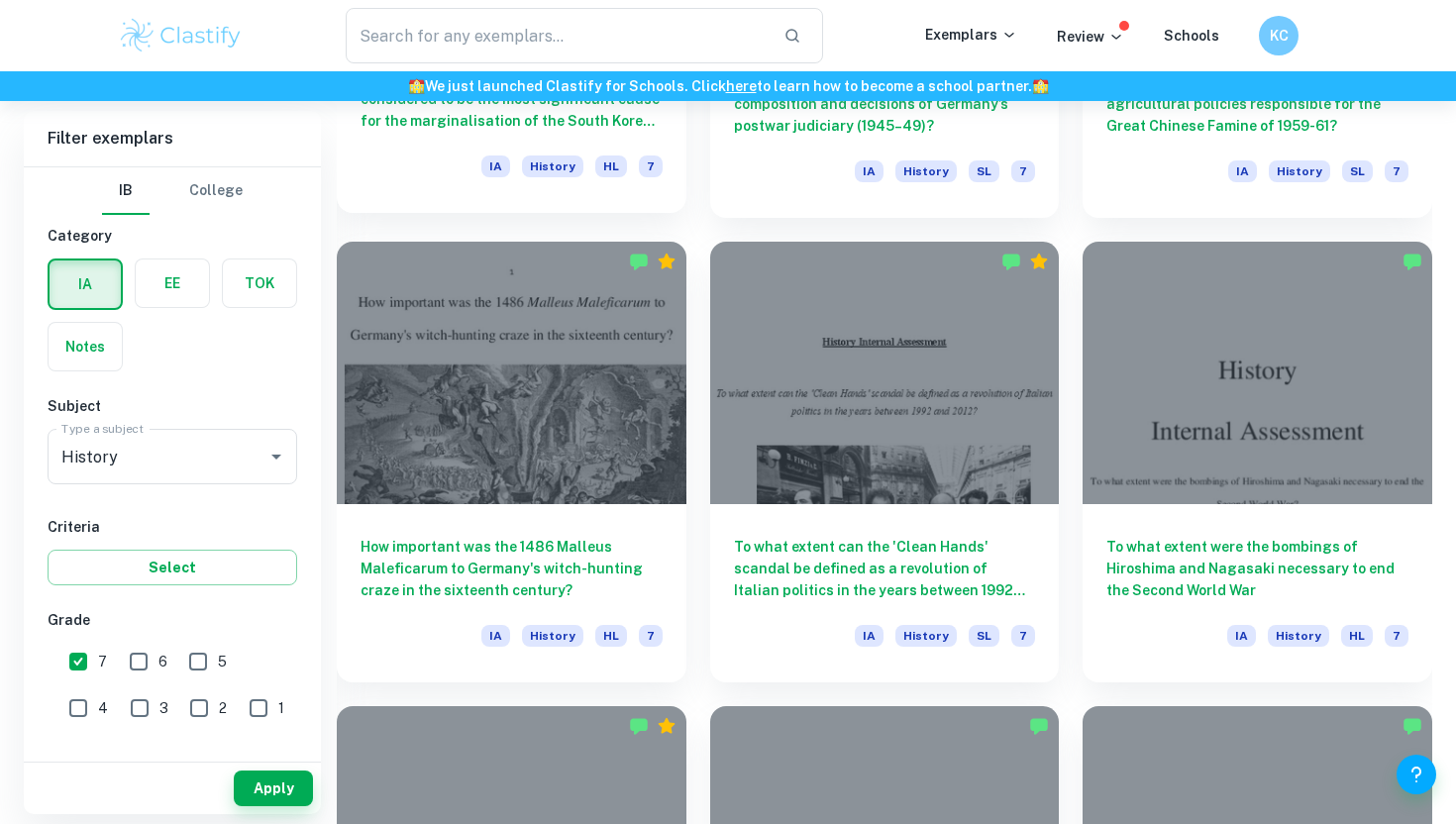 scroll, scrollTop: 2747, scrollLeft: 0, axis: vertical 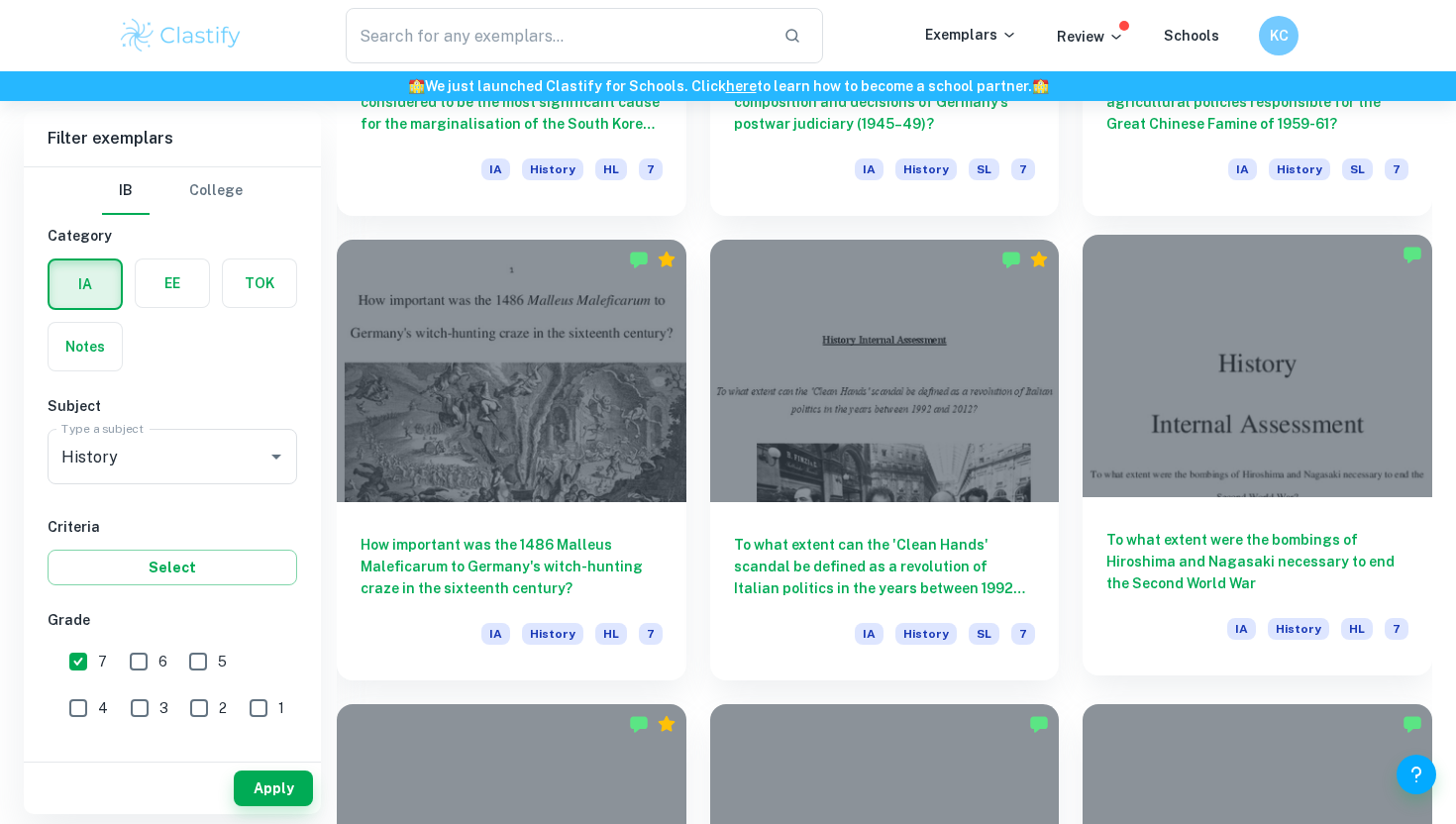 click on "To what extent were the bombings of Hiroshima and Nagasaki necessary to end the Second World War" at bounding box center (1257, 562) 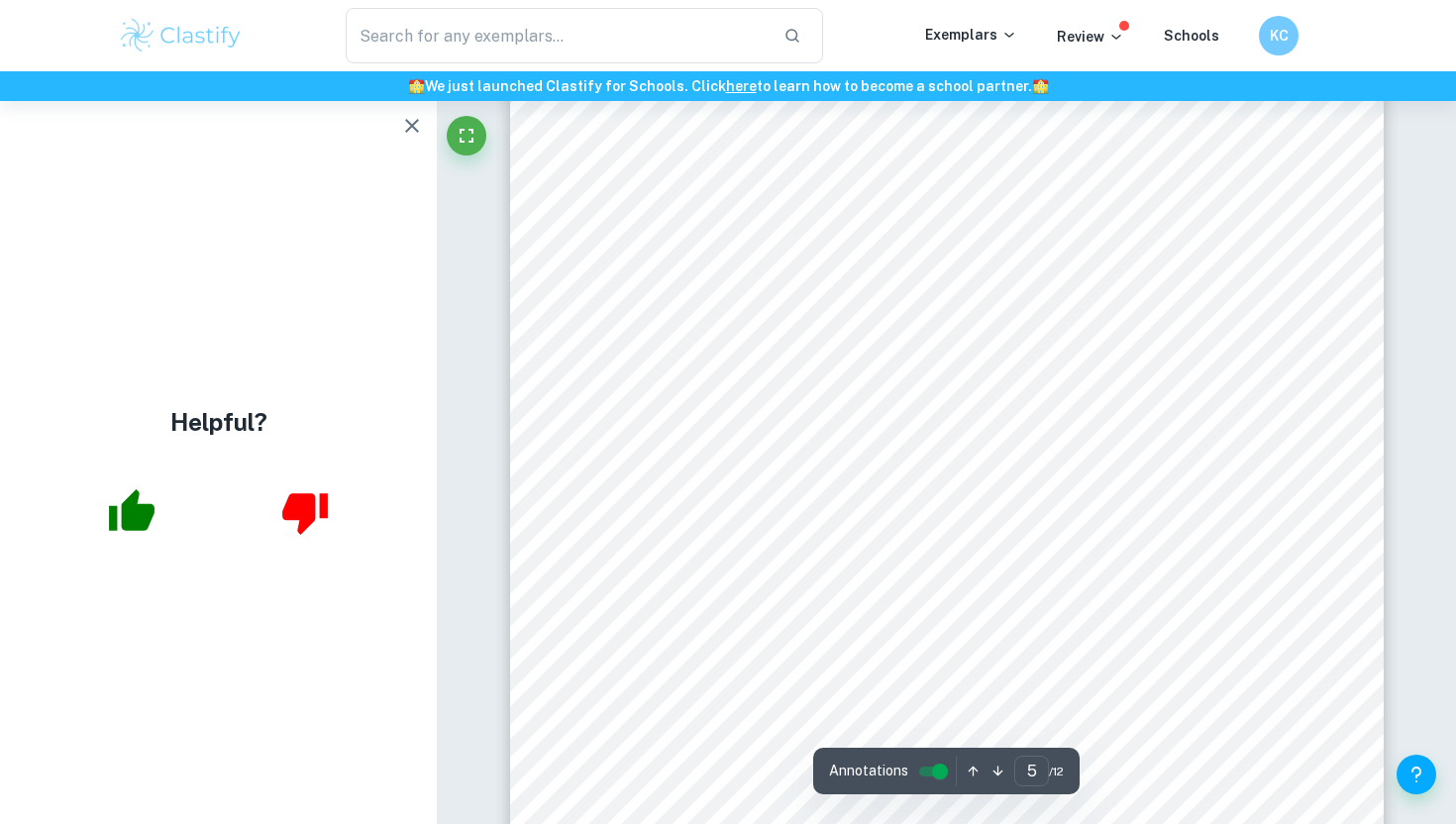 scroll, scrollTop: 4938, scrollLeft: 0, axis: vertical 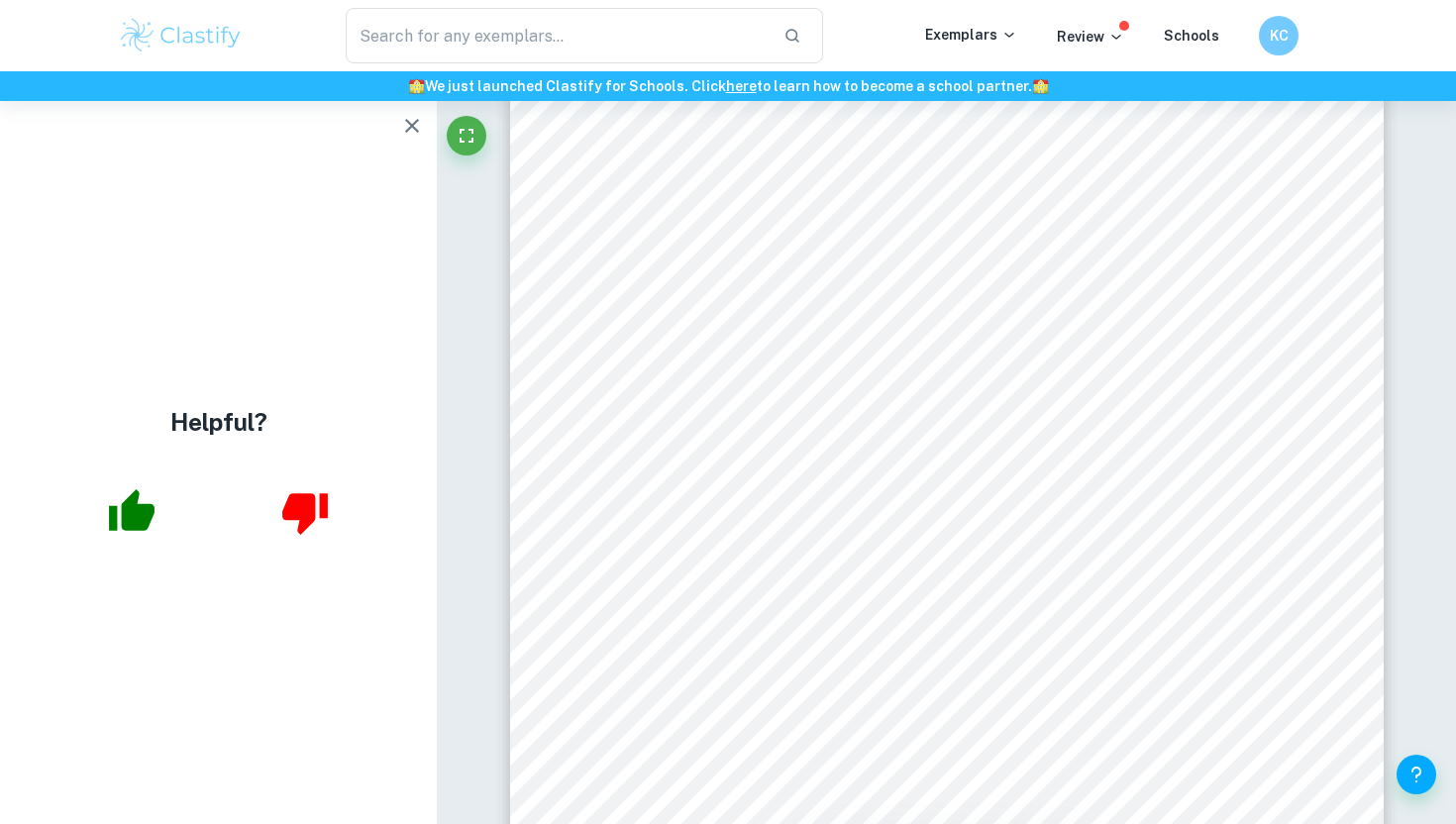 click 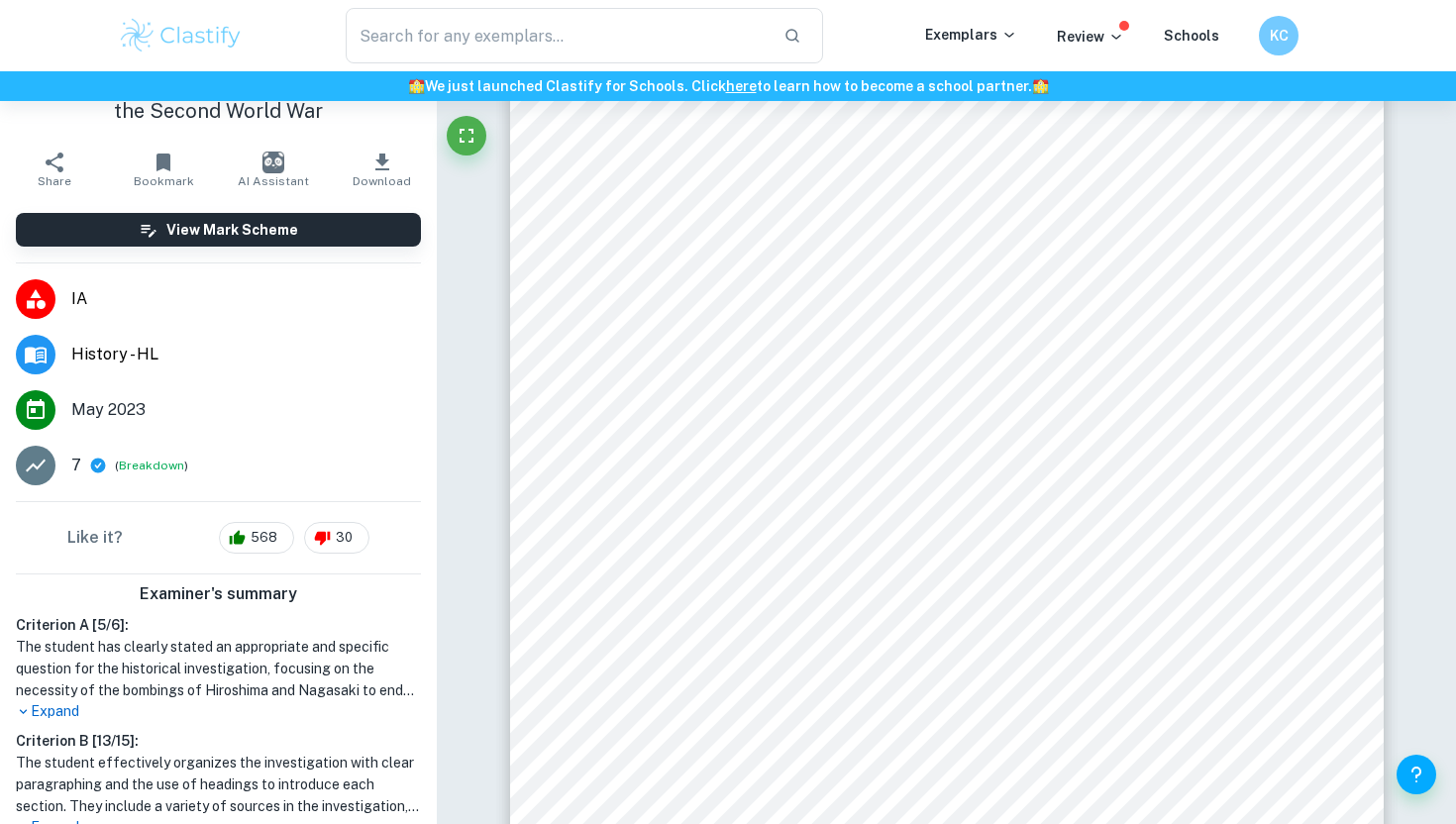 scroll, scrollTop: 223, scrollLeft: 0, axis: vertical 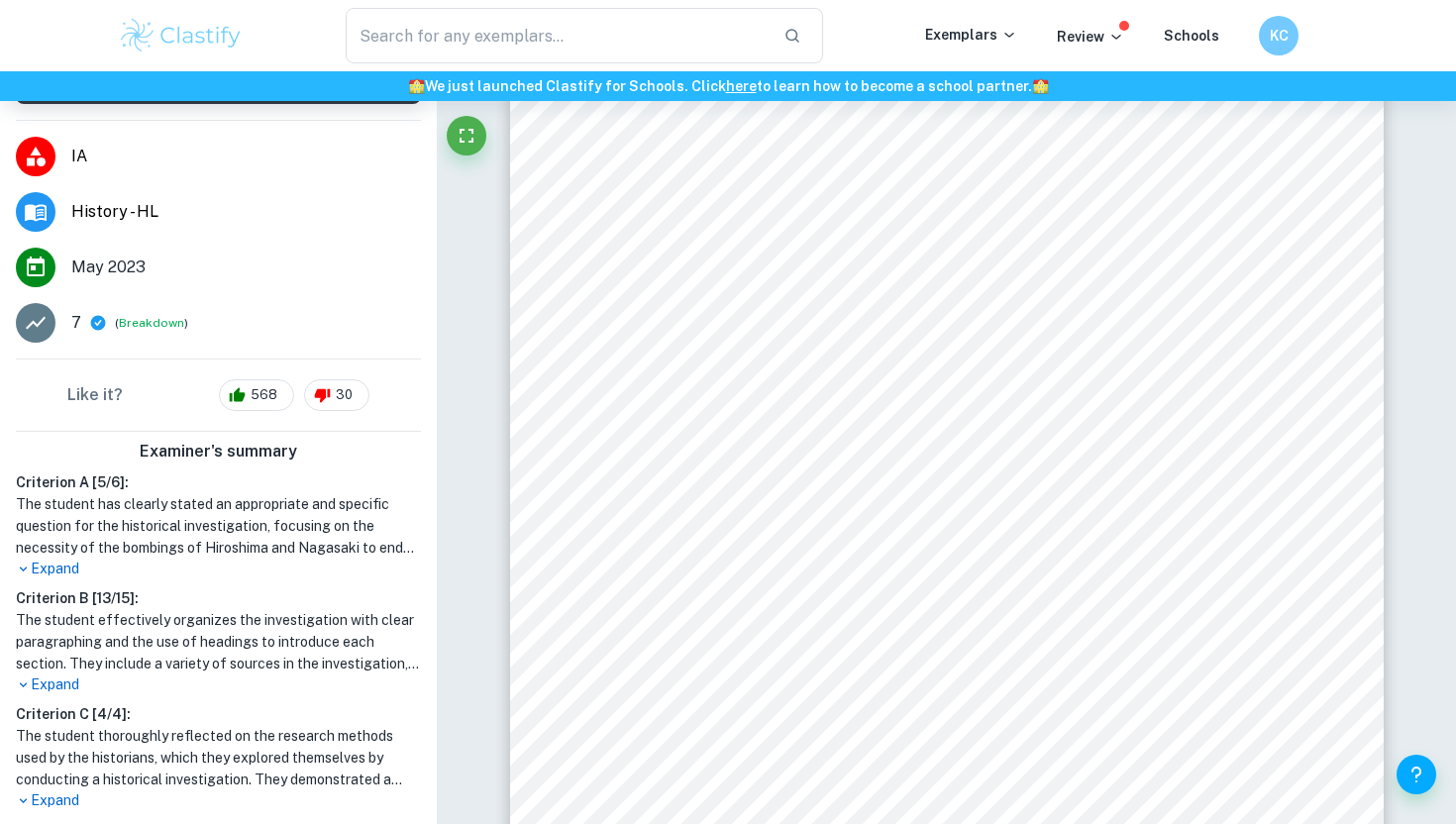 click on "Expand" at bounding box center [218, 684] 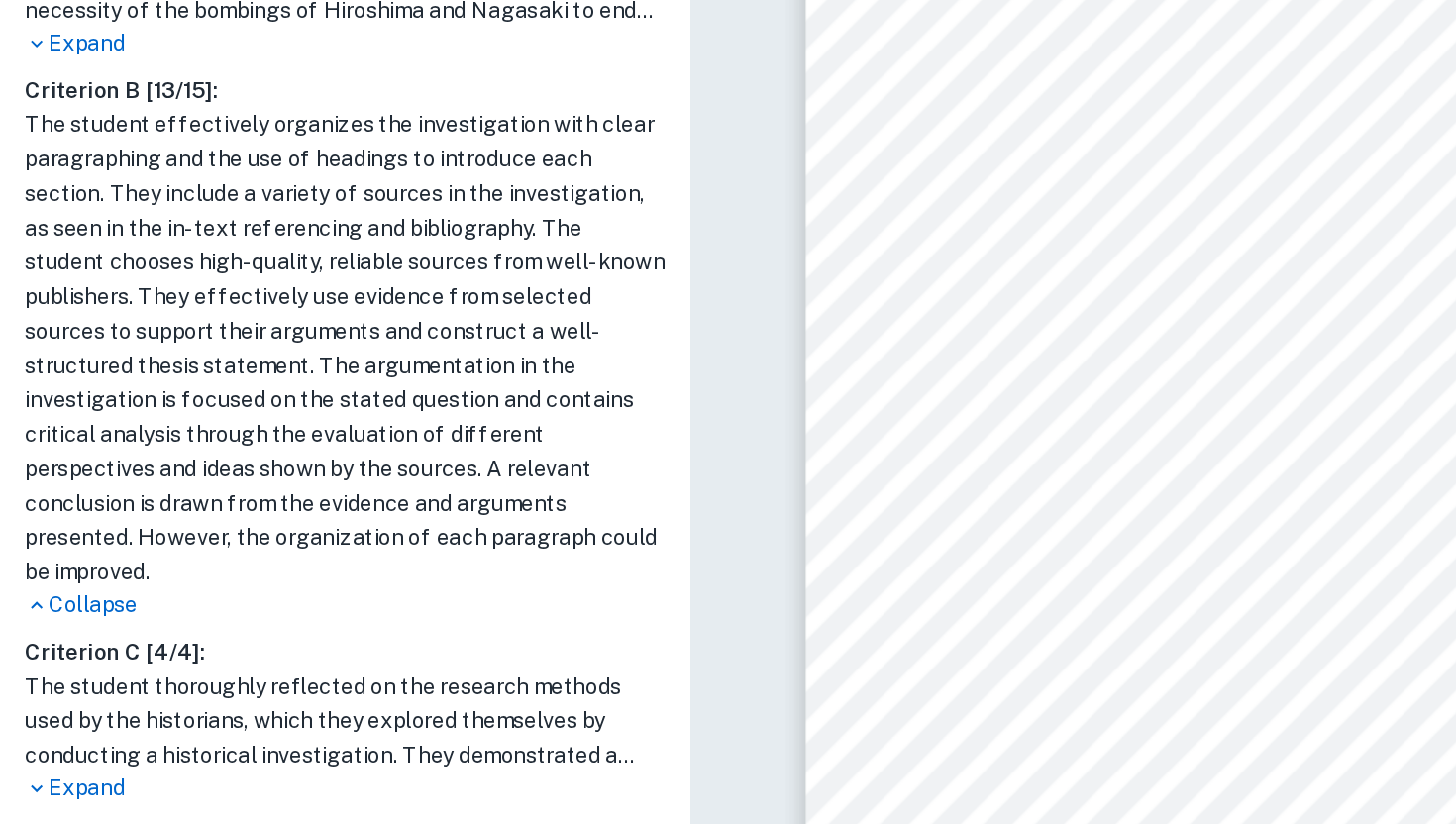scroll, scrollTop: 567, scrollLeft: 0, axis: vertical 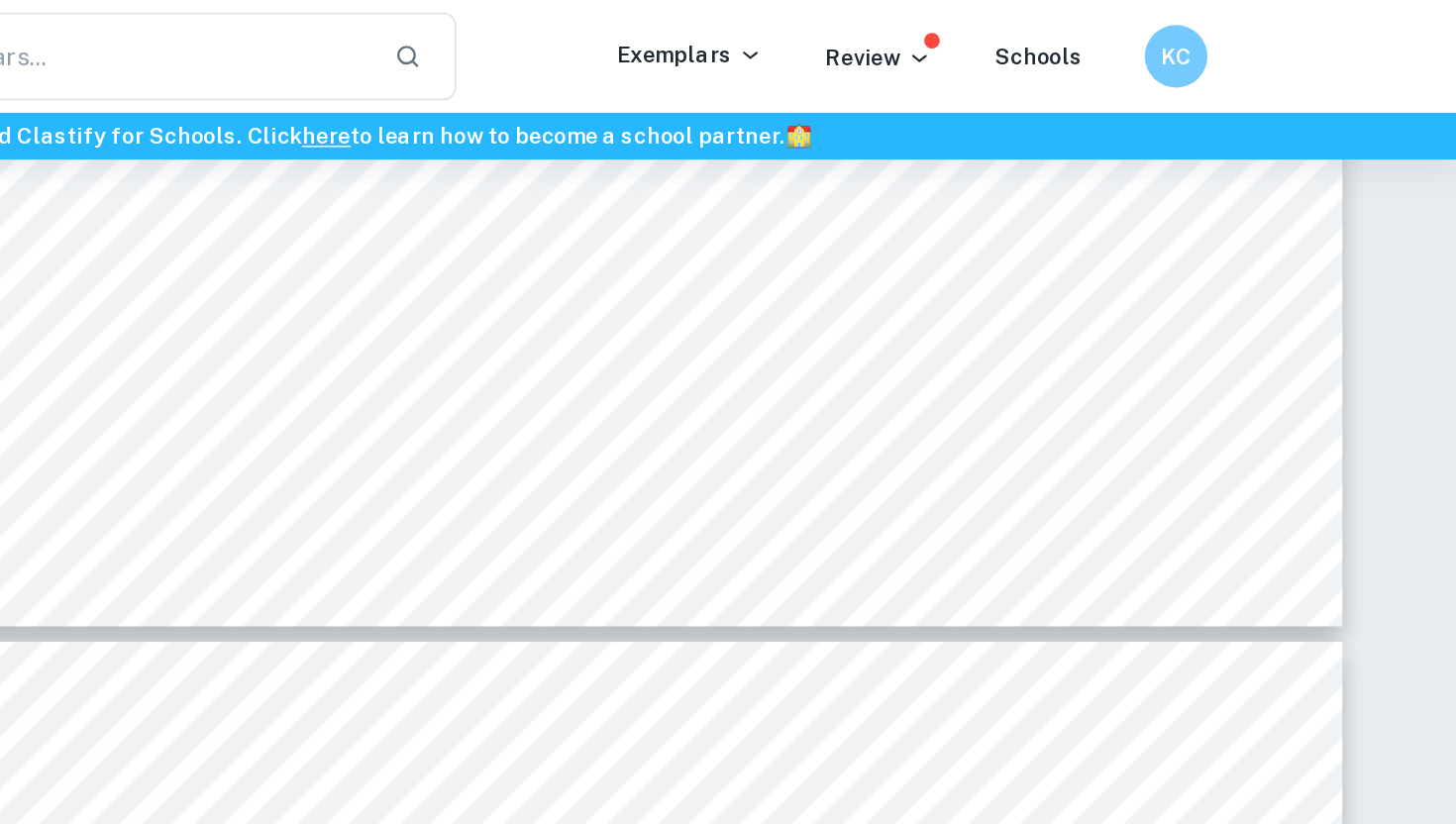 type on "5" 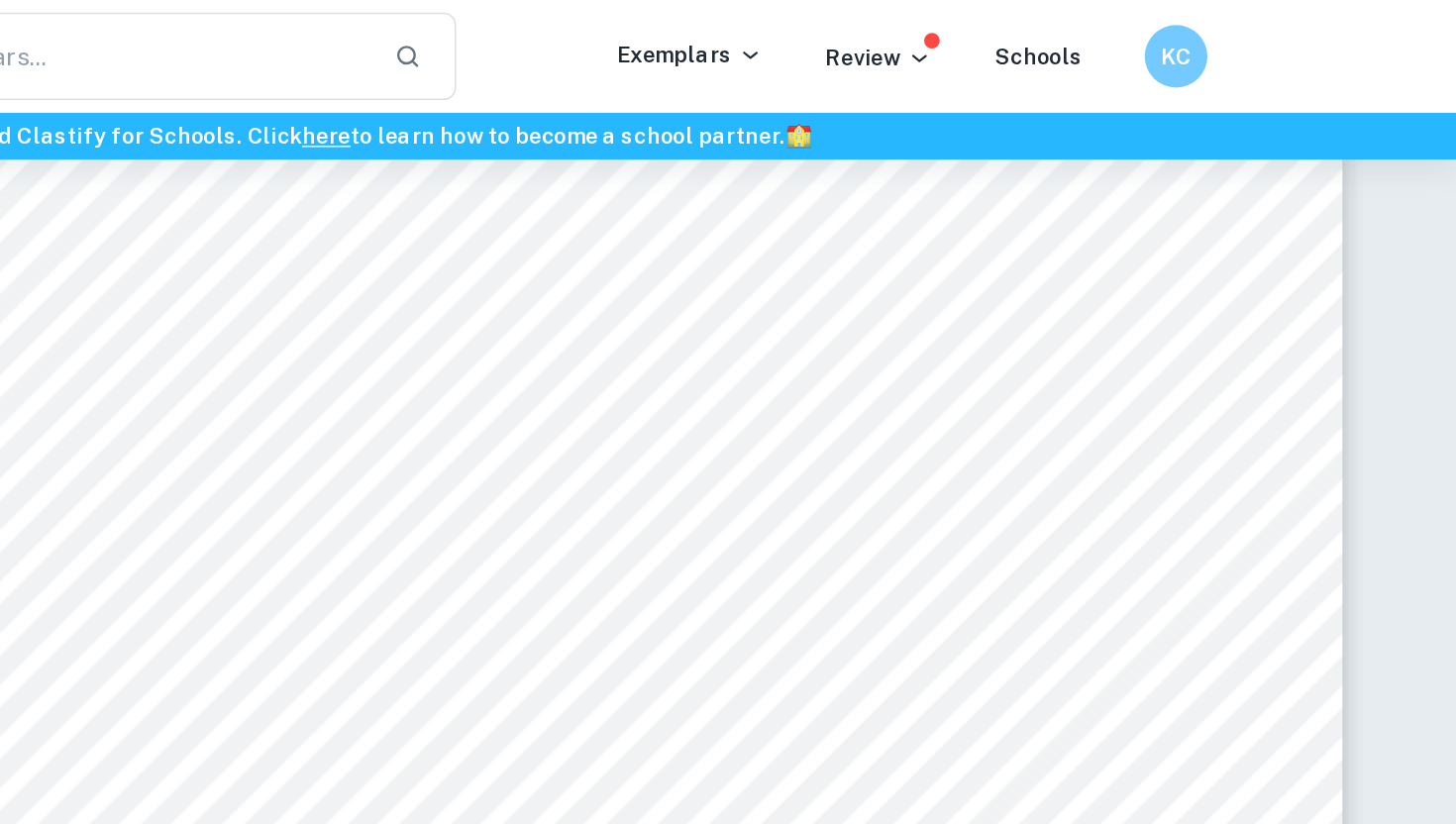 scroll, scrollTop: 4855, scrollLeft: 0, axis: vertical 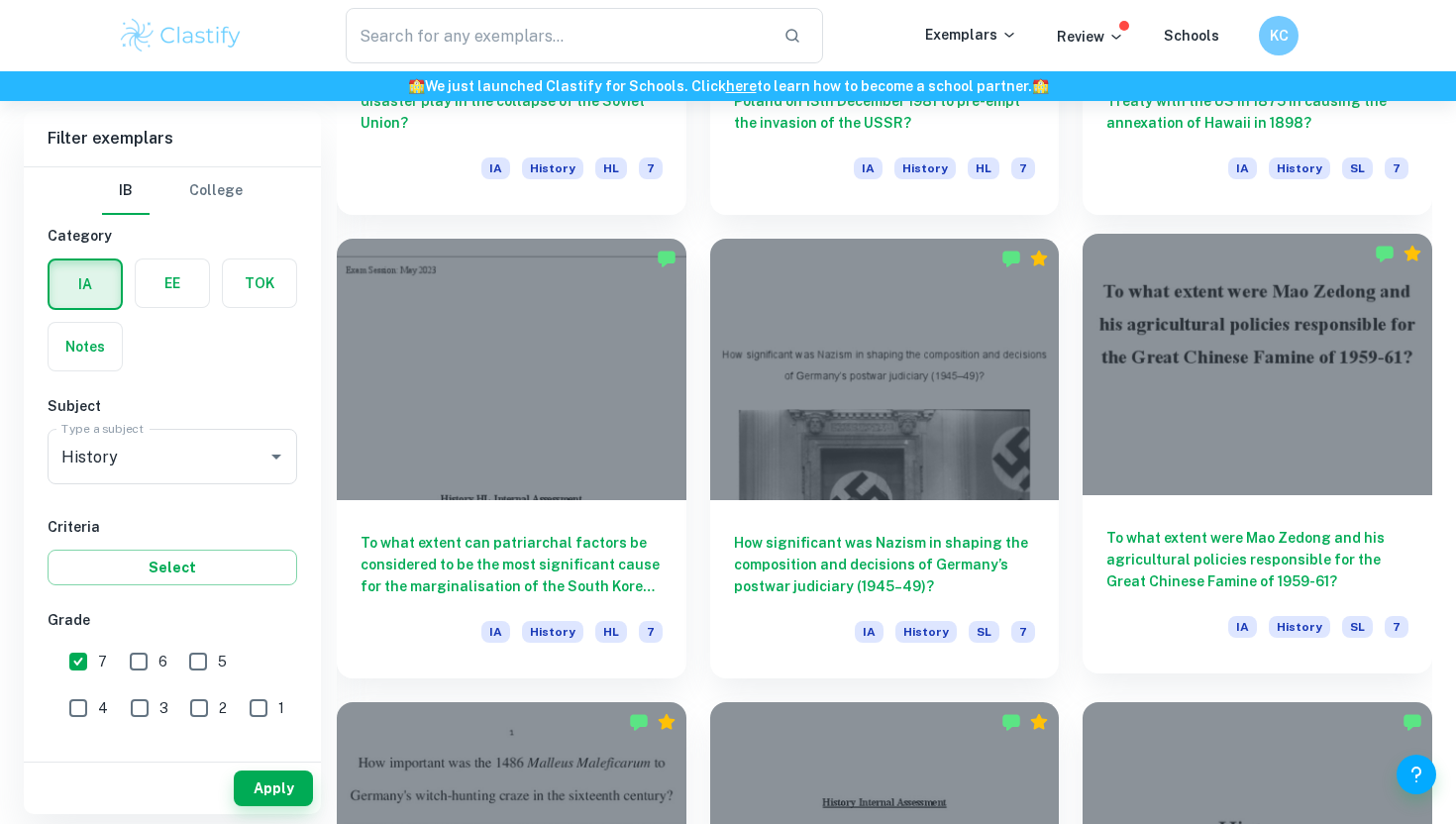 click on "To what extent were Mao Zedong and his agricultural policies responsible for the Great Chinese Famine of 1959-61?" at bounding box center (1257, 560) 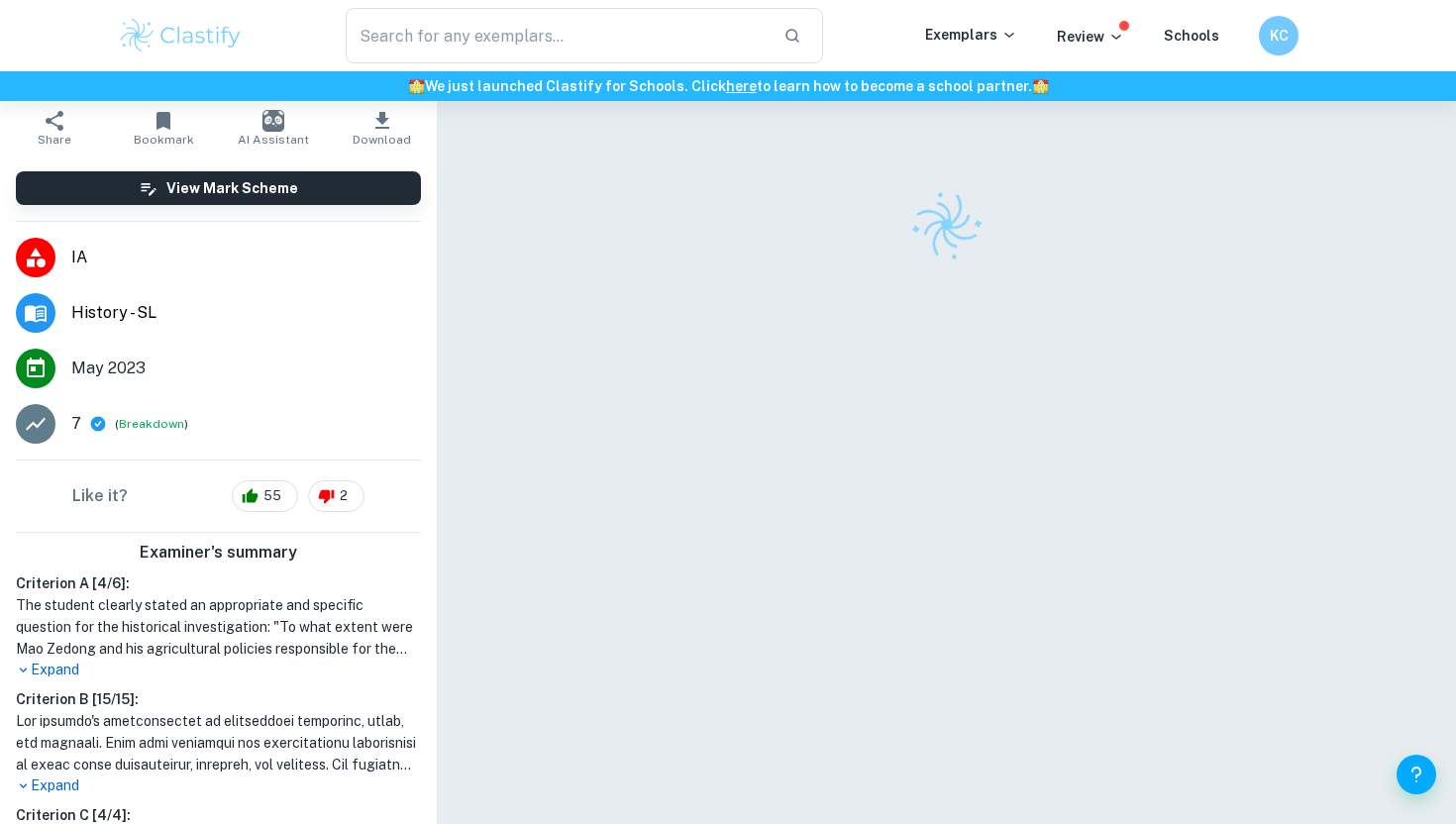 scroll, scrollTop: 124, scrollLeft: 0, axis: vertical 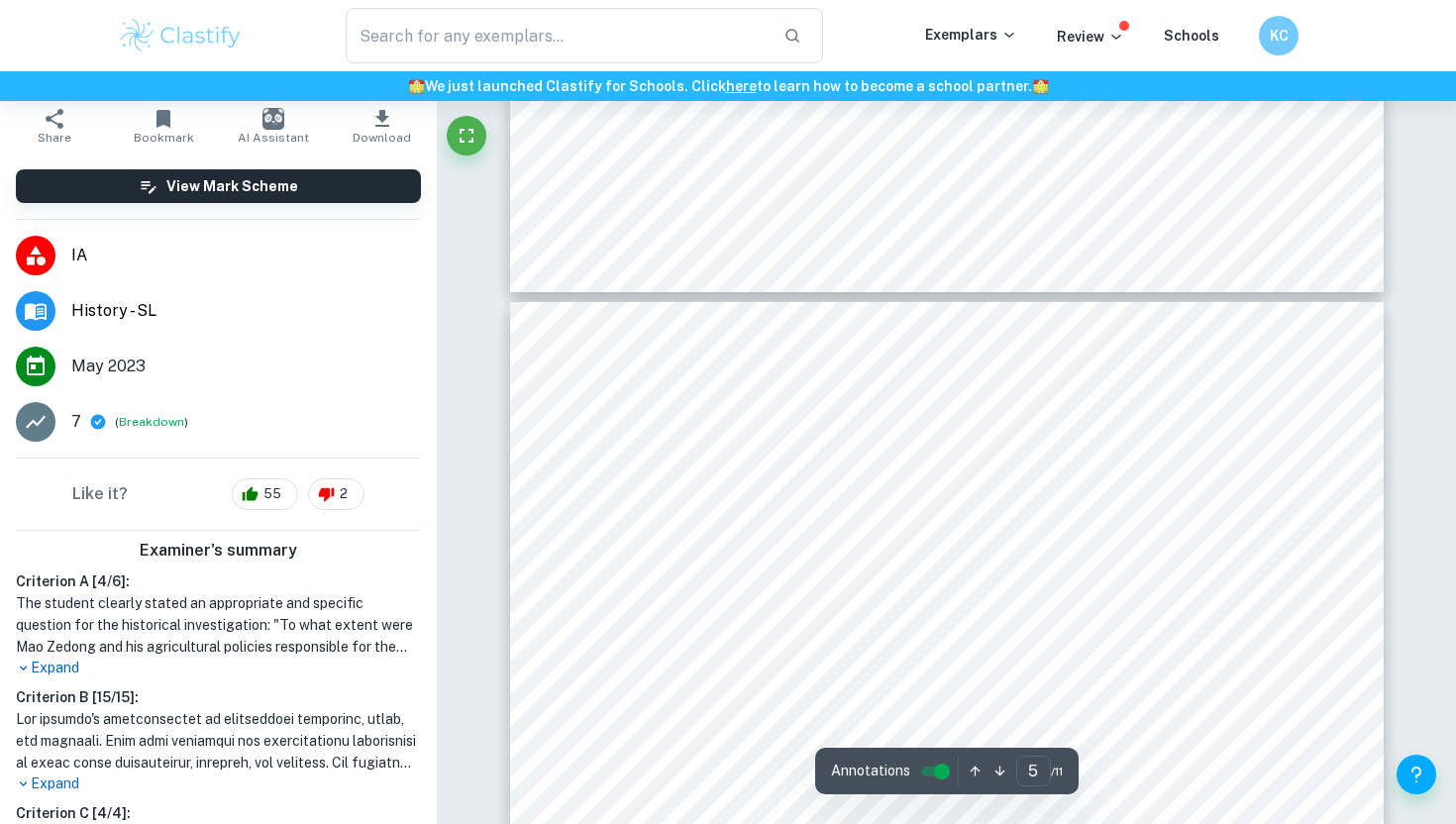 type on "4" 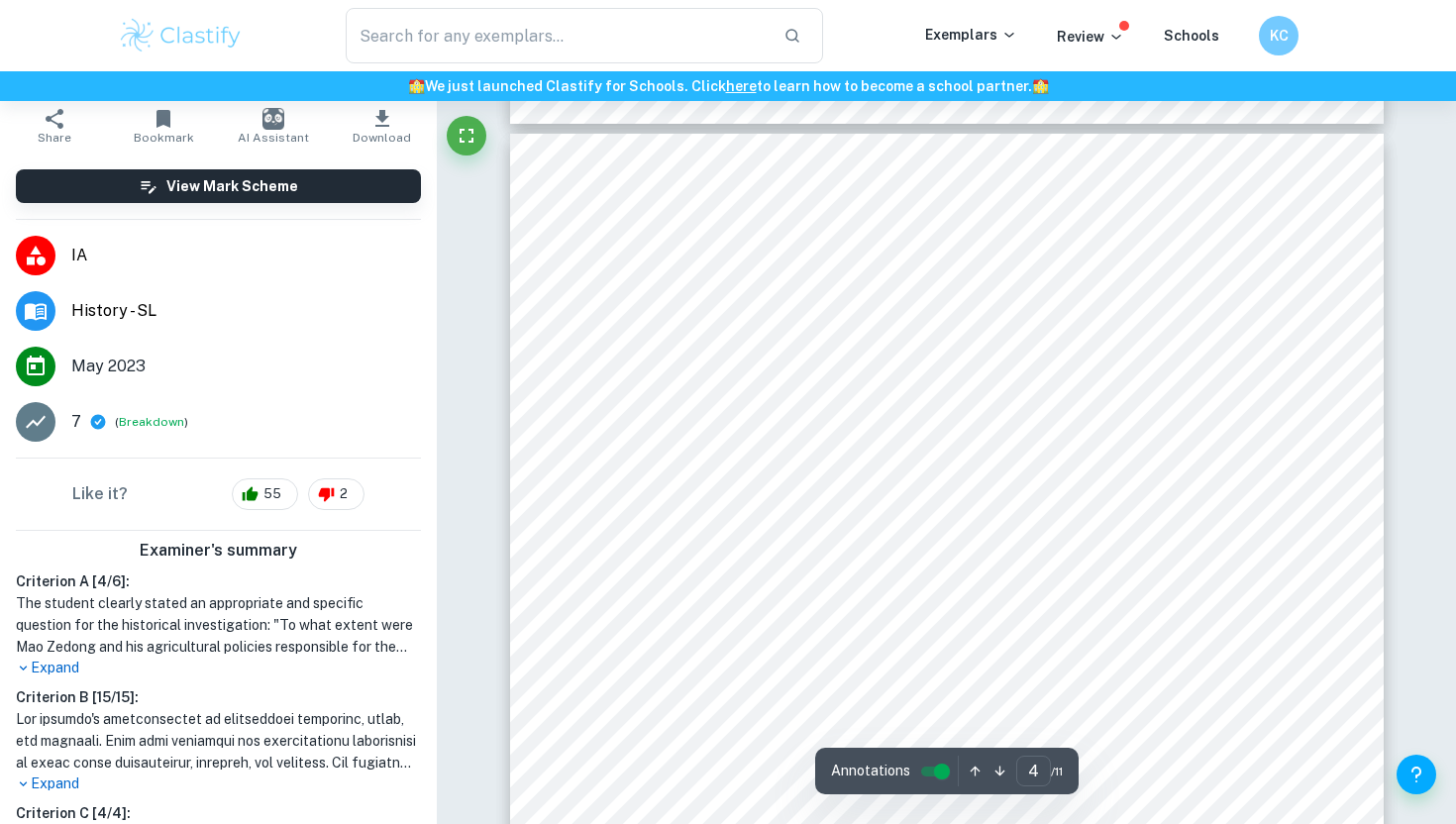 scroll, scrollTop: 3859, scrollLeft: 0, axis: vertical 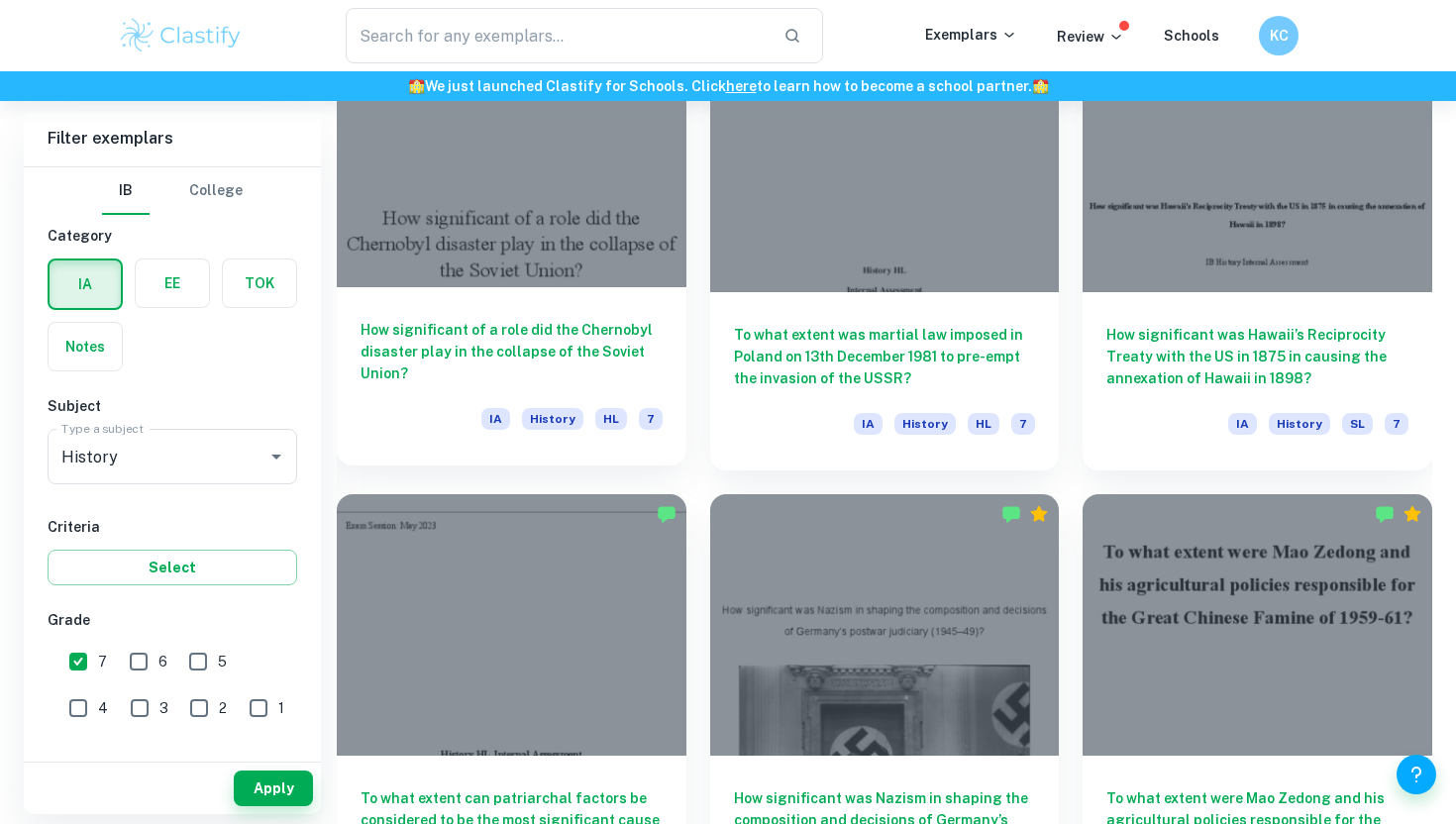 click on "How significant of a role did the Chernobyl disaster play in the collapse of the Soviet Union?" at bounding box center [511, 352] 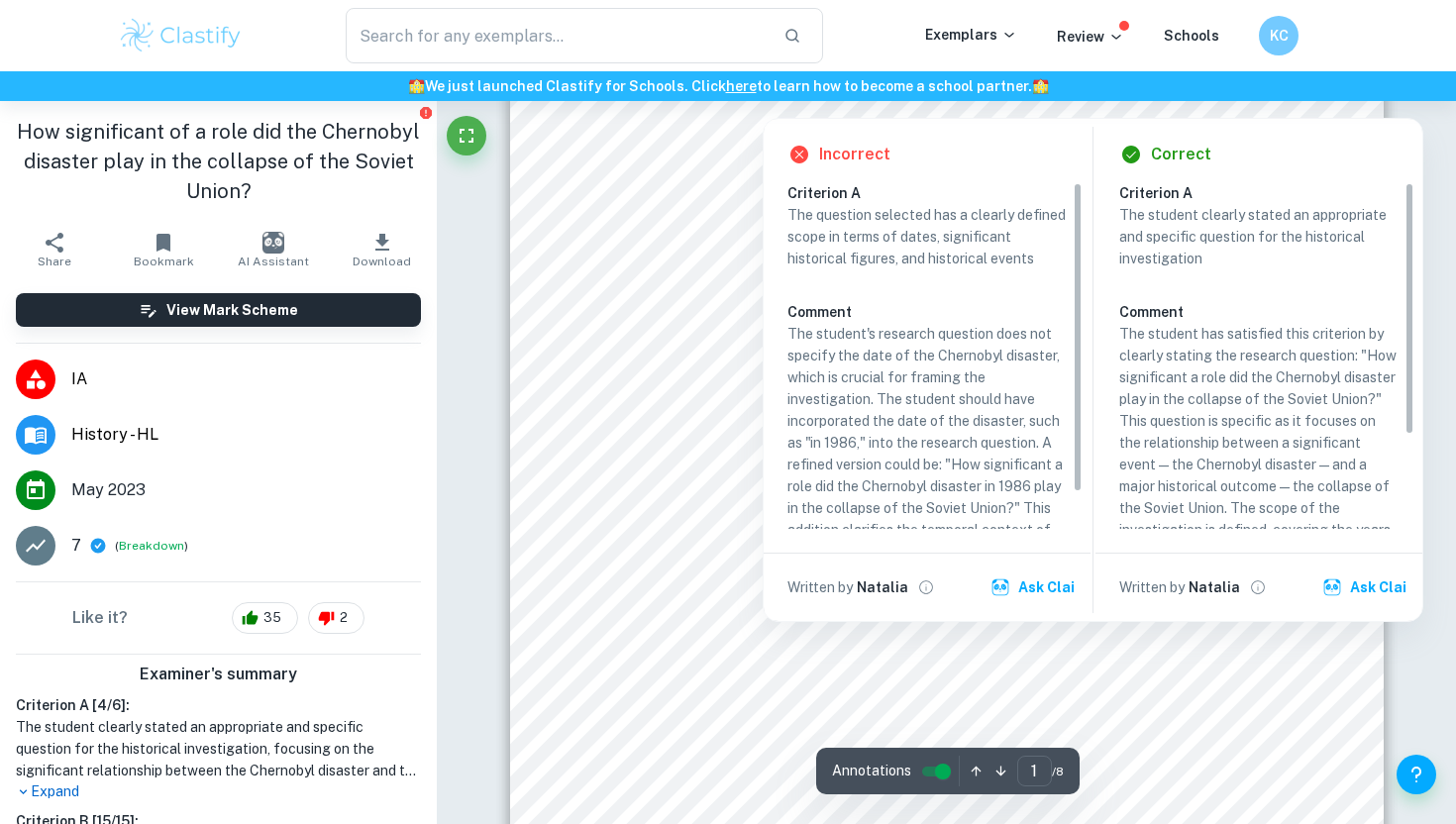 scroll, scrollTop: 549, scrollLeft: 0, axis: vertical 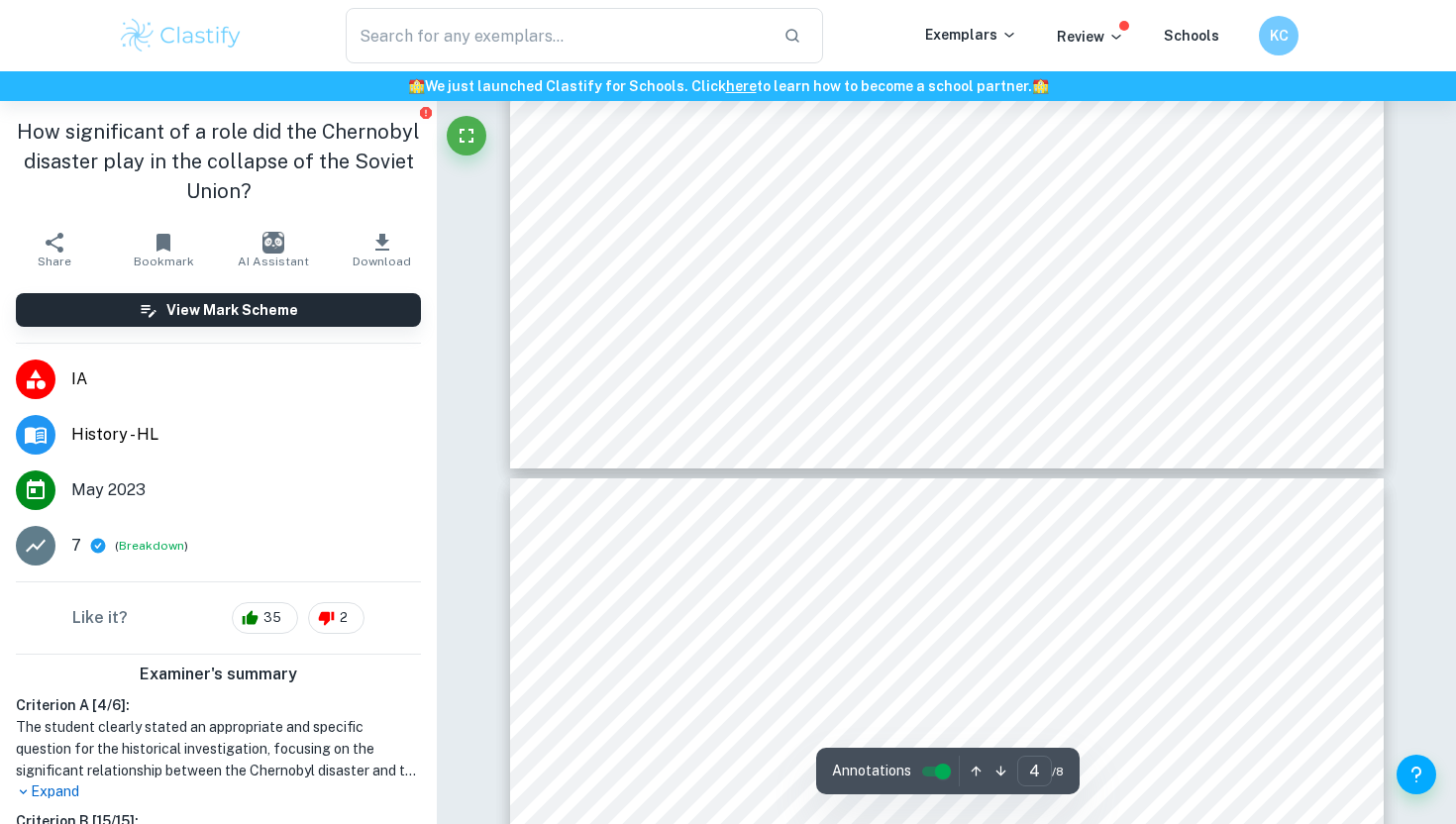 type on "3" 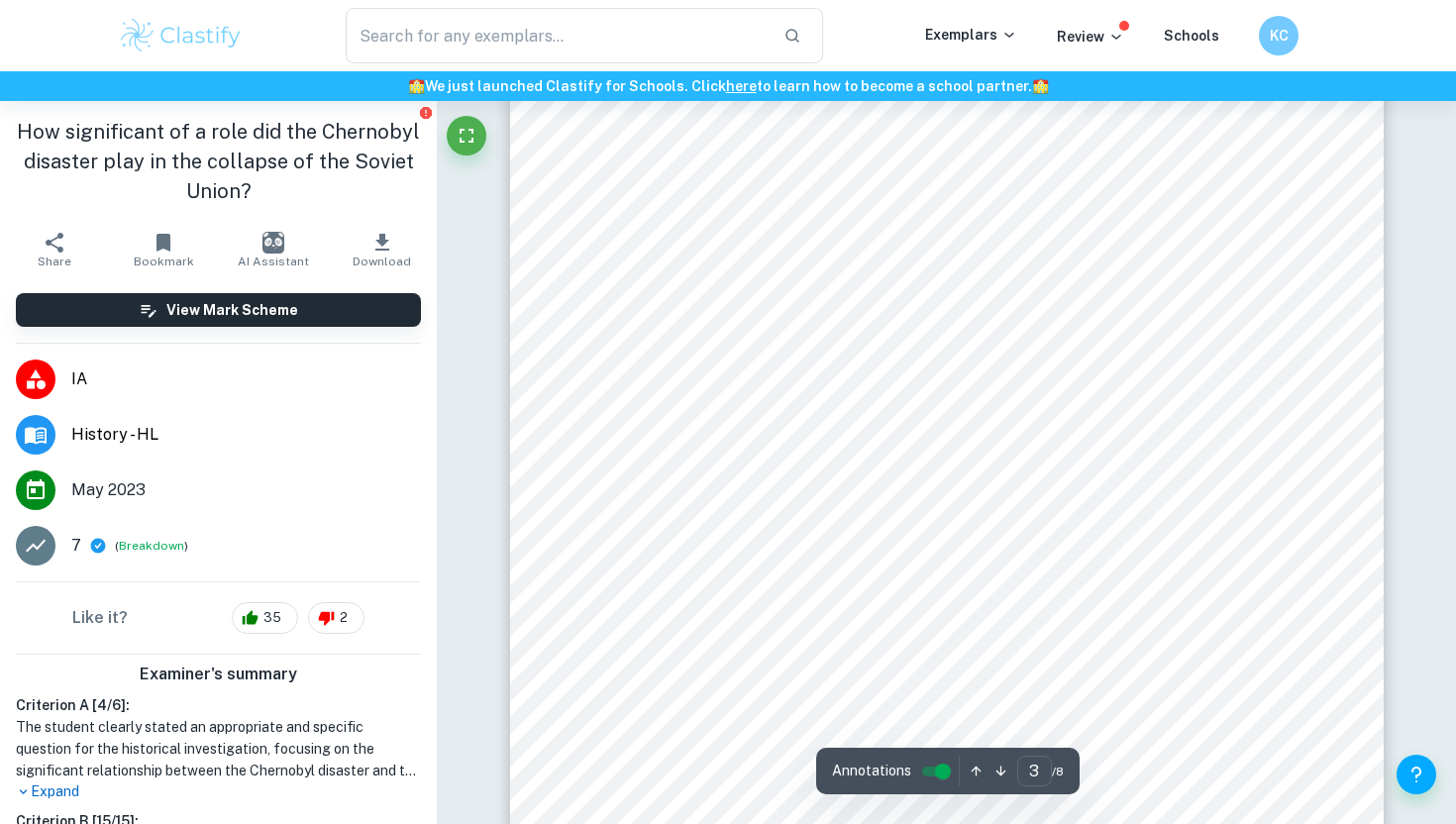 scroll, scrollTop: 2960, scrollLeft: 0, axis: vertical 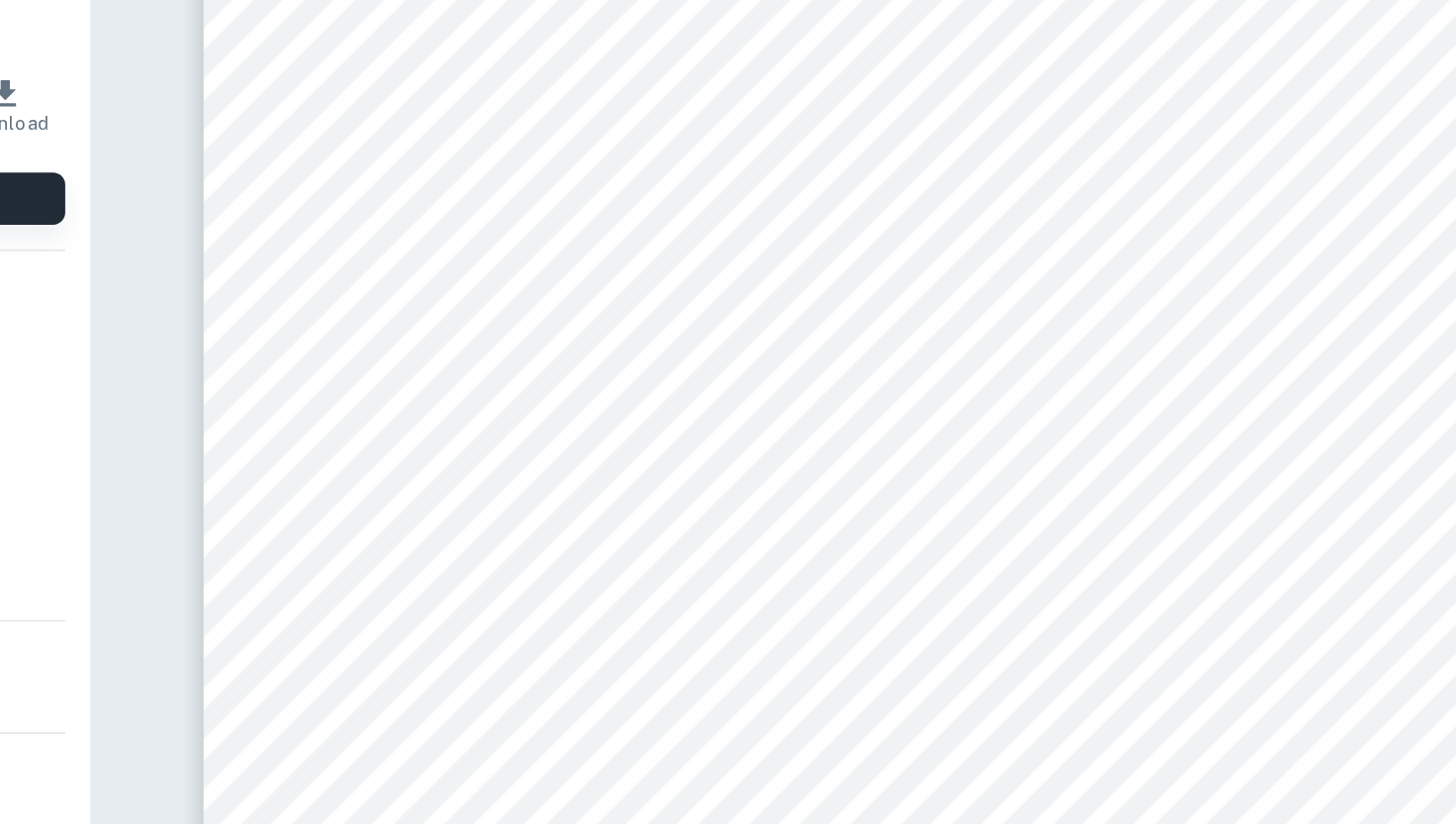 drag, startPoint x: 835, startPoint y: 591, endPoint x: 630, endPoint y: 345, distance: 320.2202 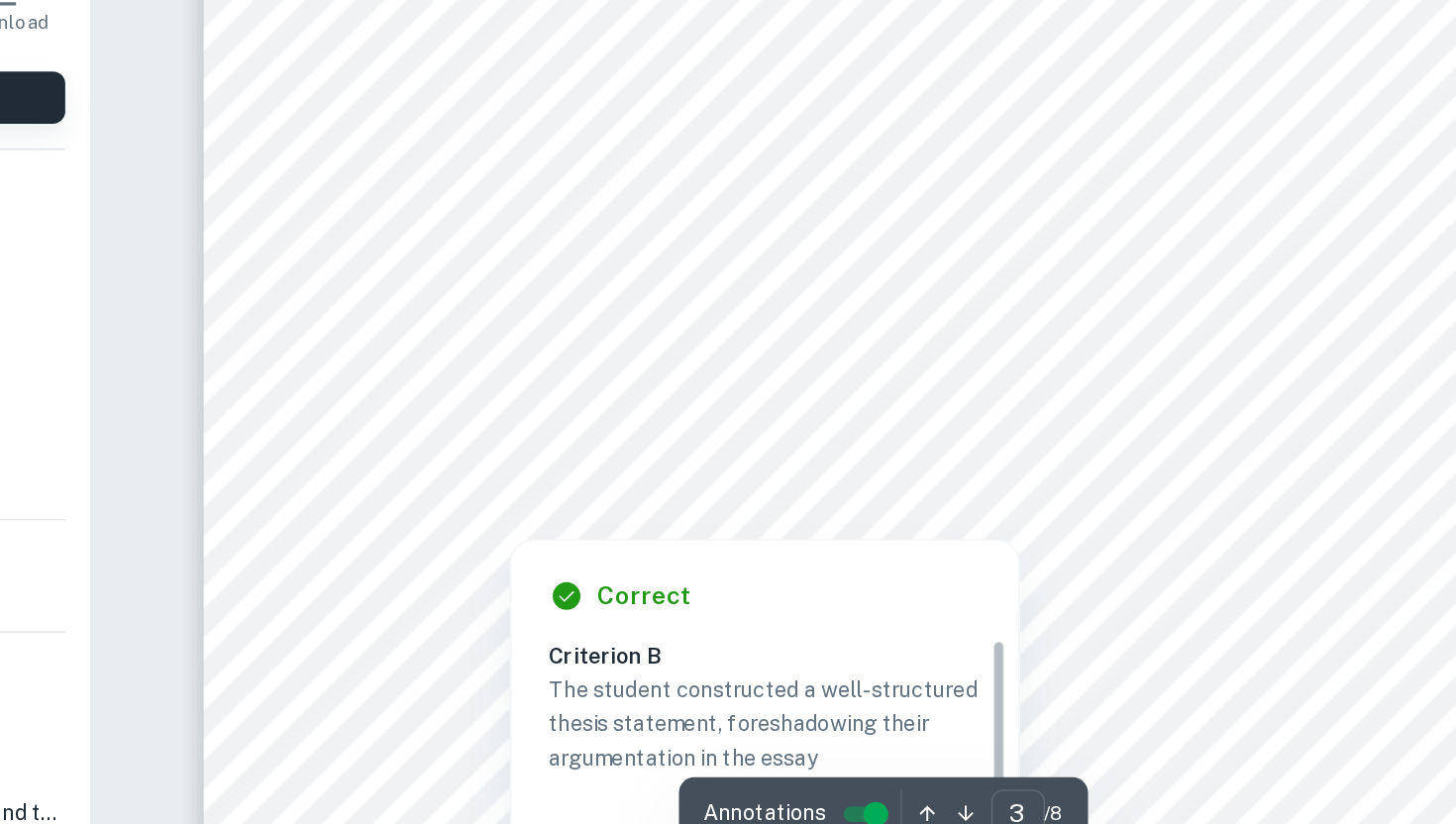 scroll, scrollTop: 2960, scrollLeft: 0, axis: vertical 